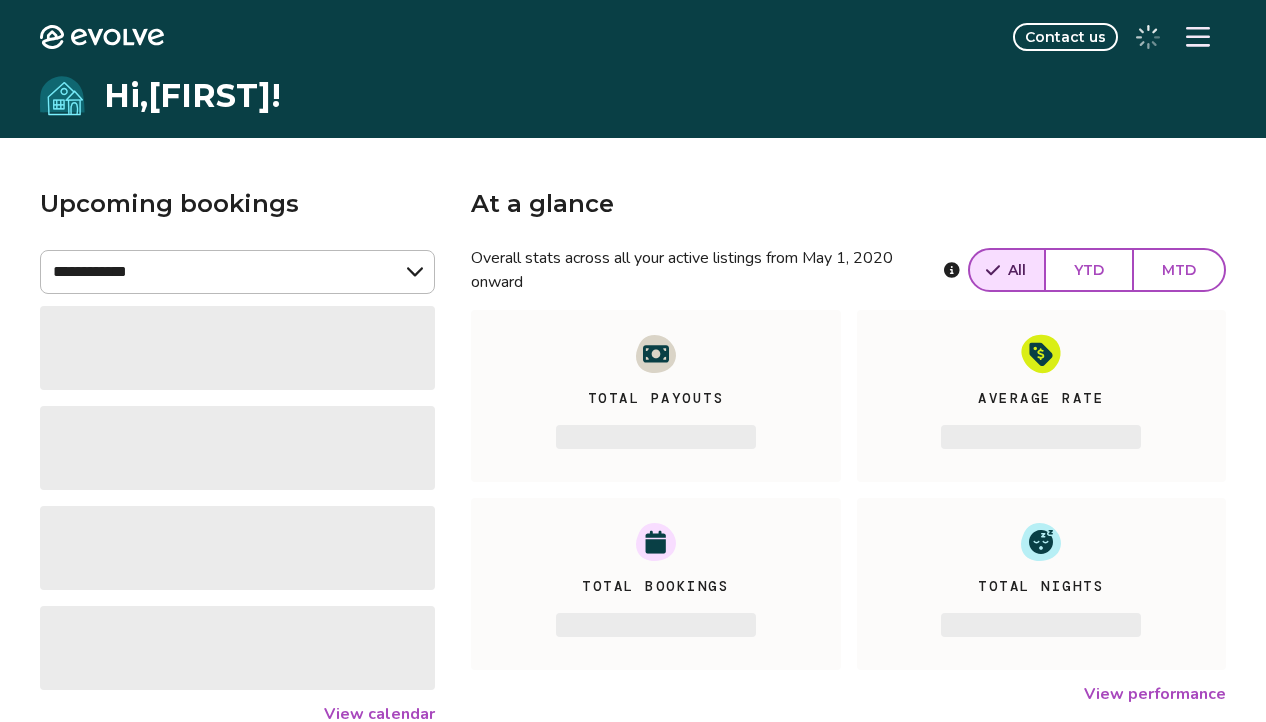 scroll, scrollTop: 0, scrollLeft: 0, axis: both 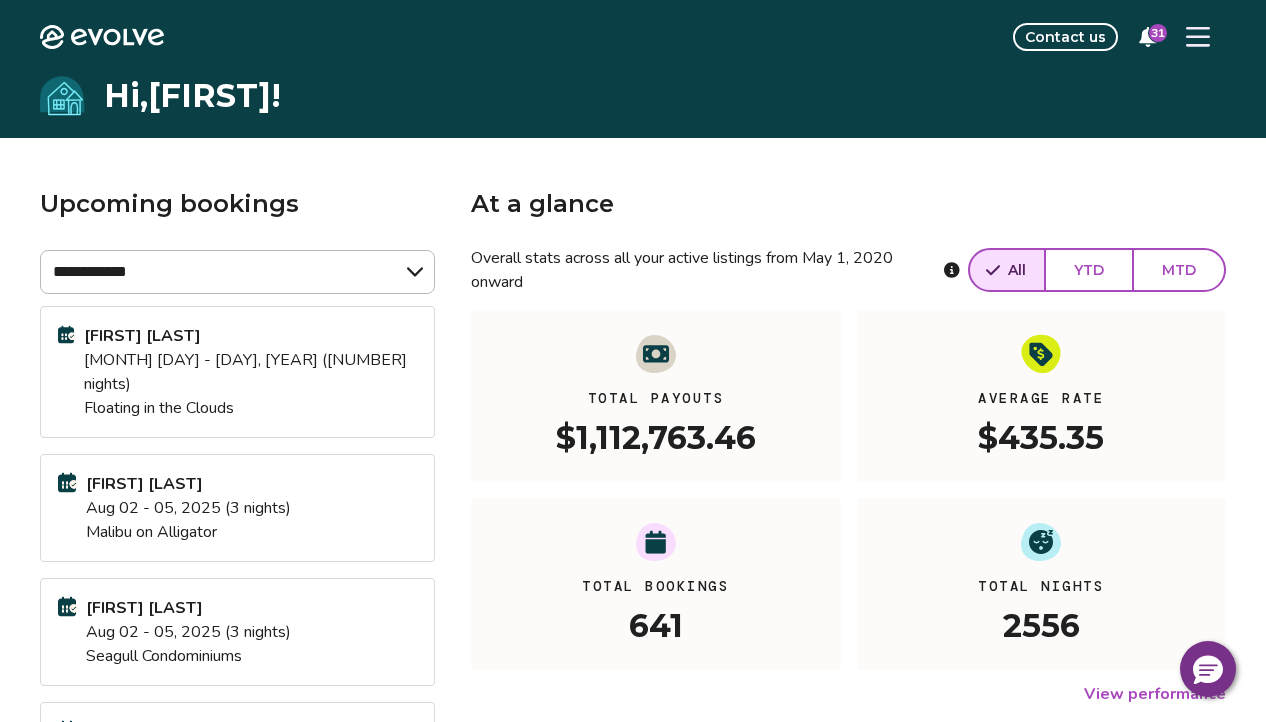 click 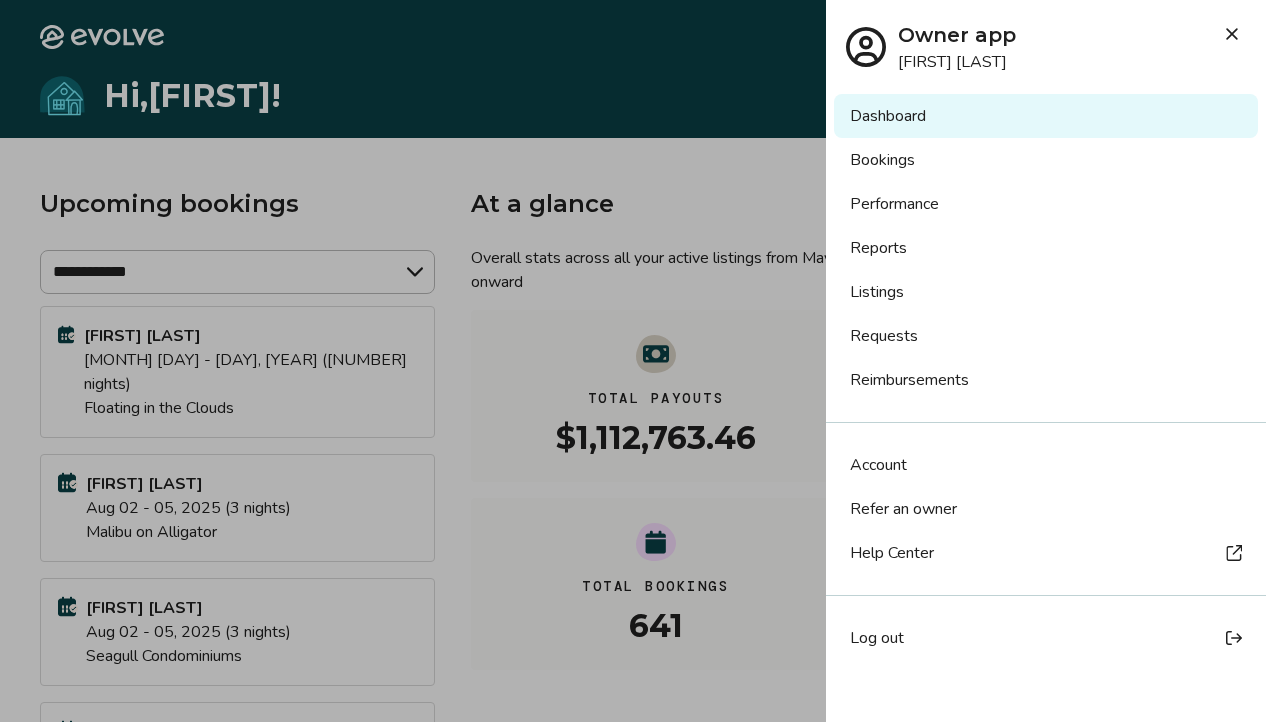 click on "Bookings" at bounding box center (1046, 160) 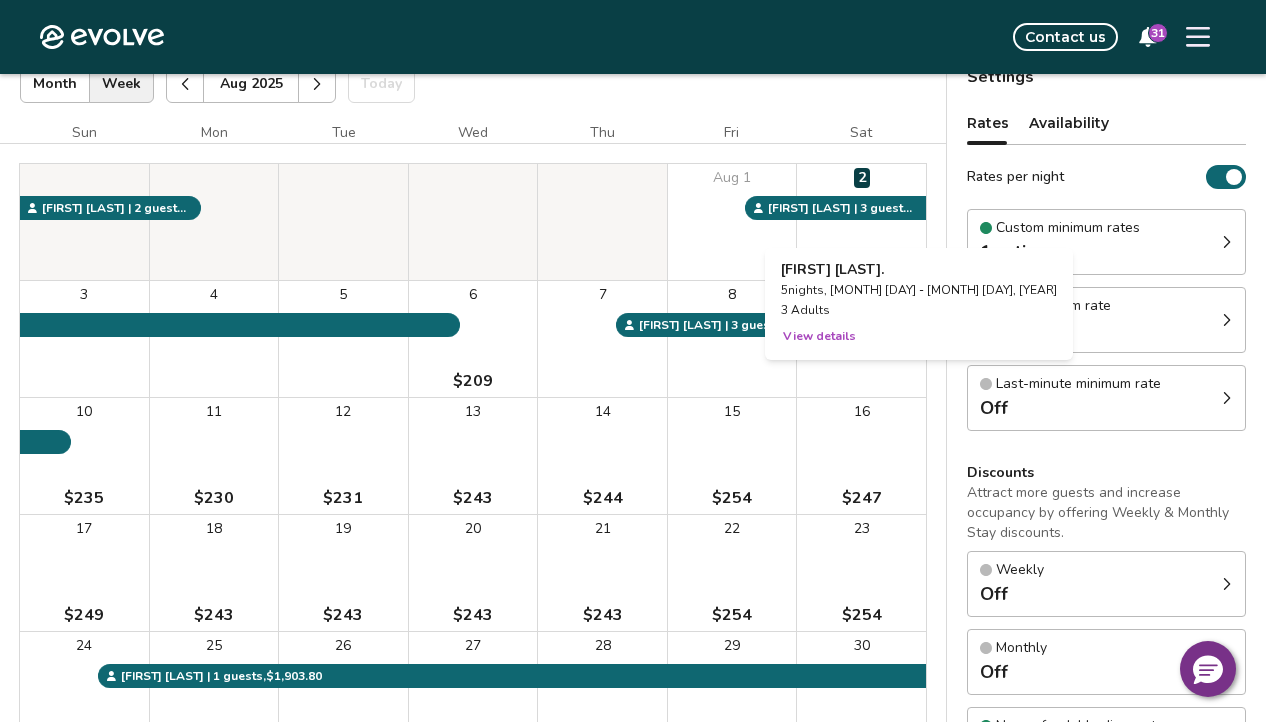 scroll, scrollTop: 0, scrollLeft: 0, axis: both 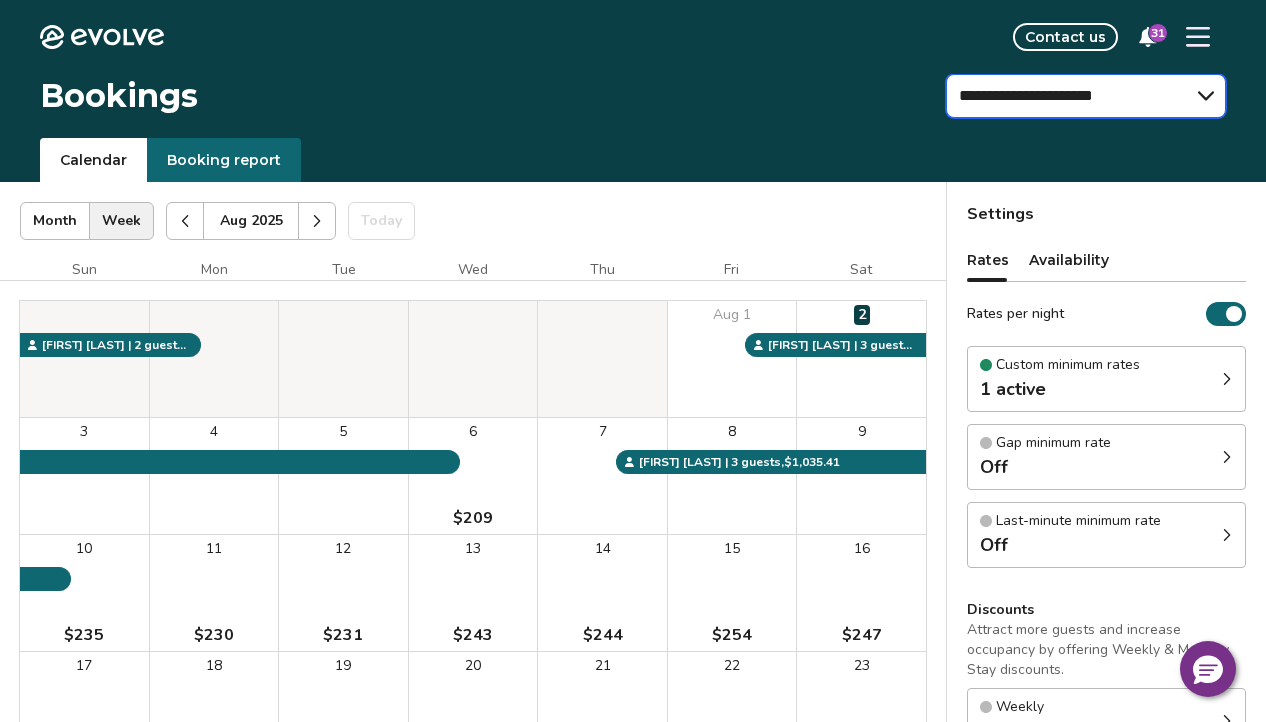 select on "**********" 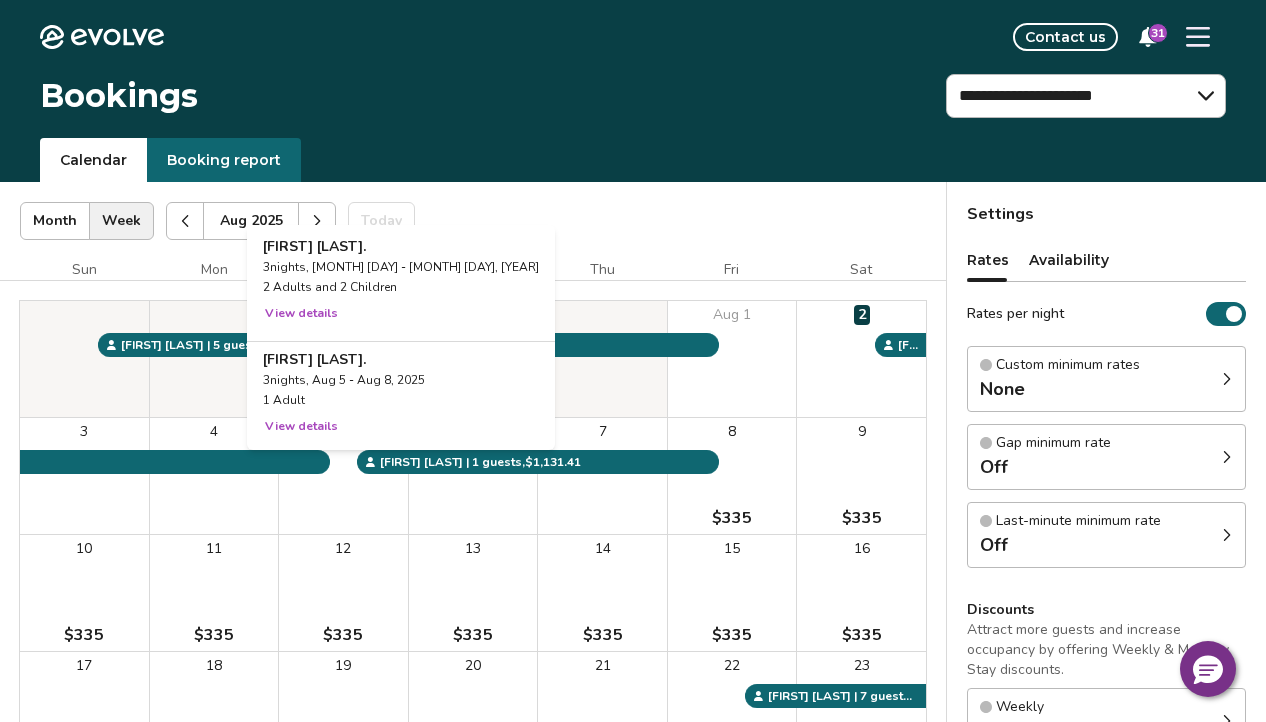 click on "5" at bounding box center [343, 476] 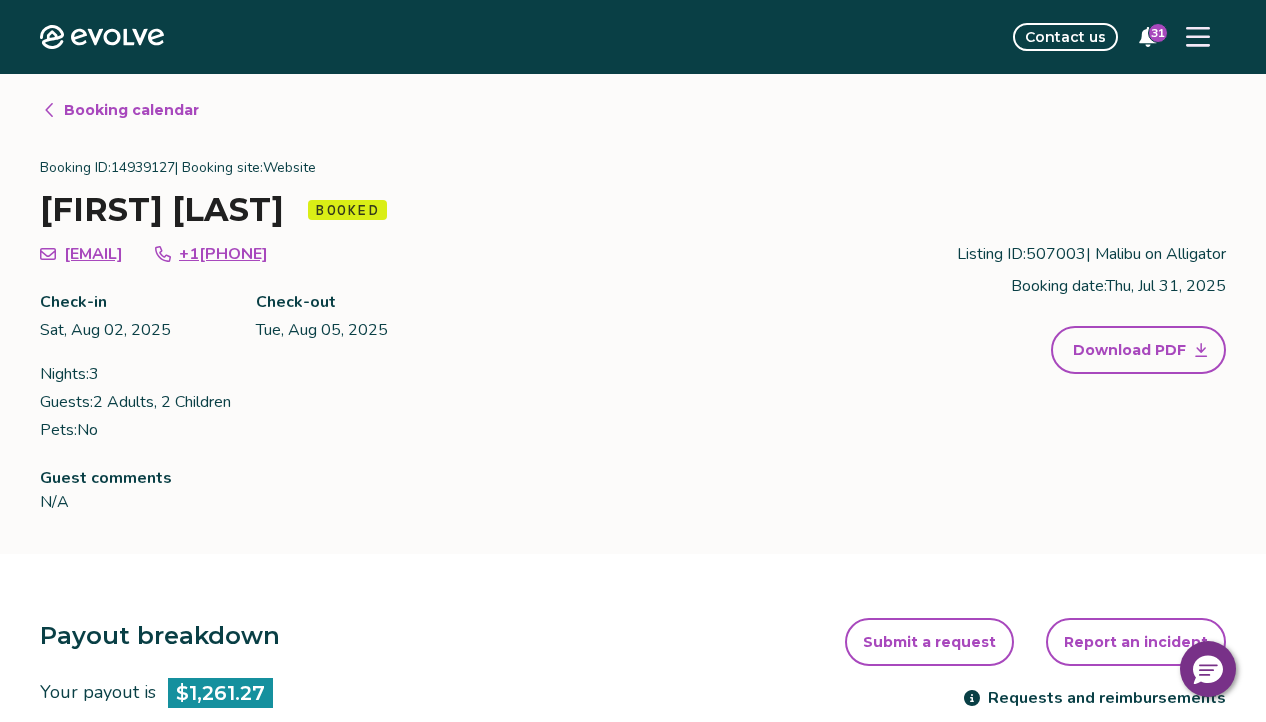 click 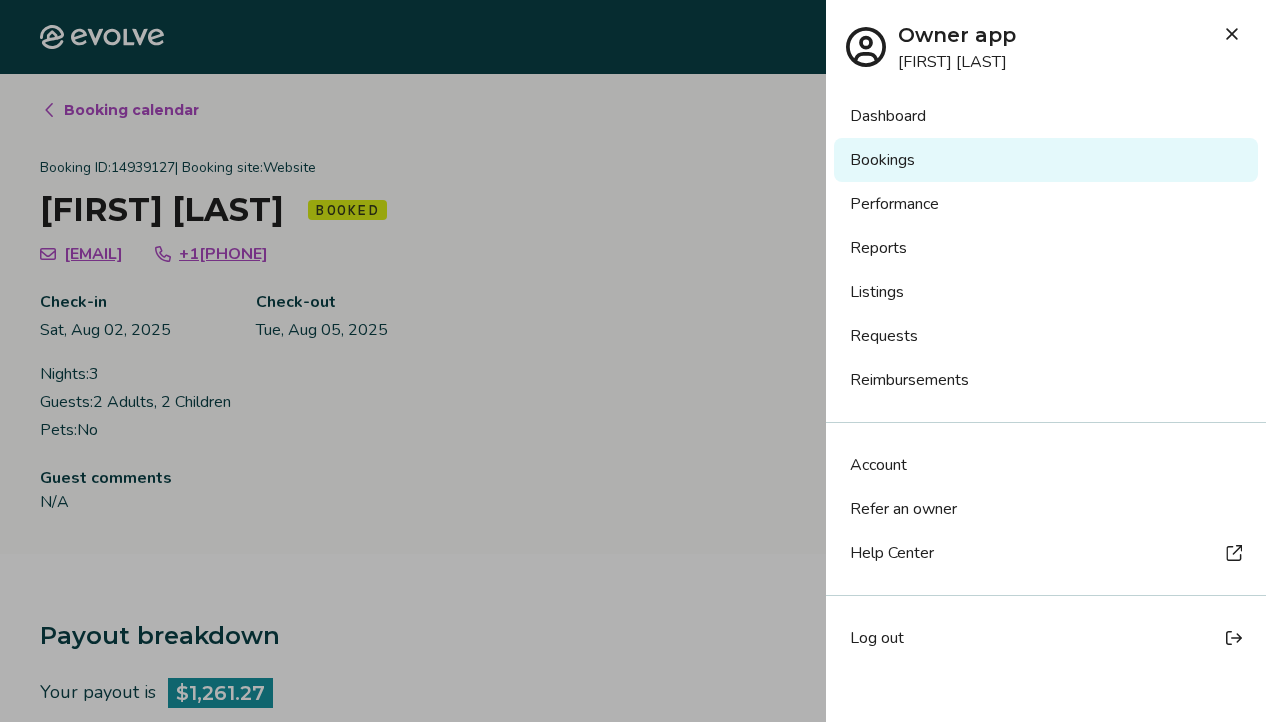 click on "Bookings" at bounding box center [1046, 160] 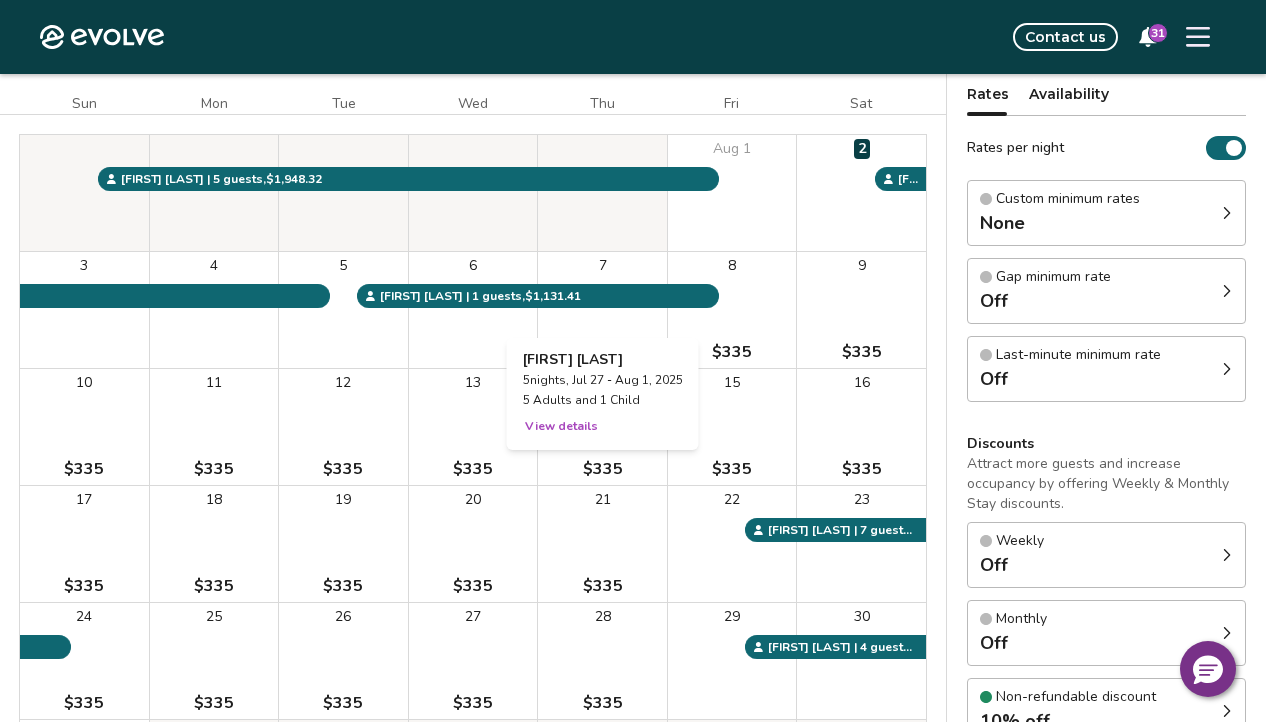 scroll, scrollTop: 0, scrollLeft: 0, axis: both 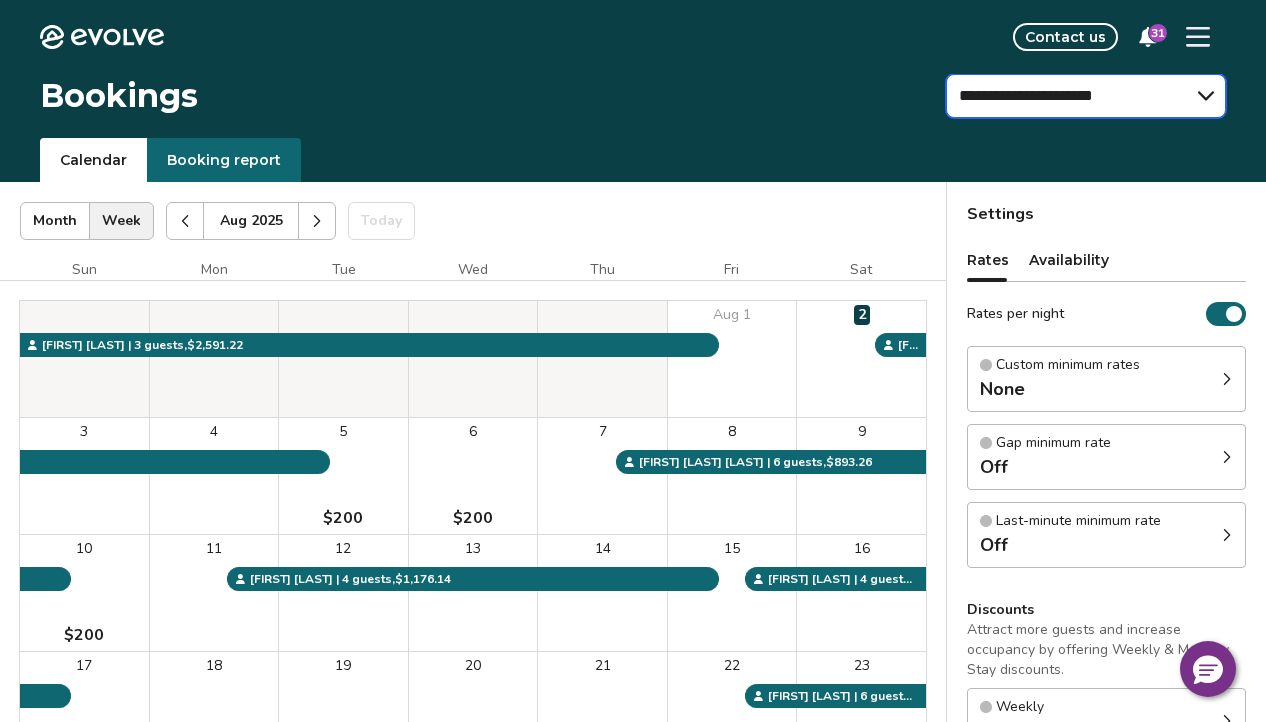 select on "**********" 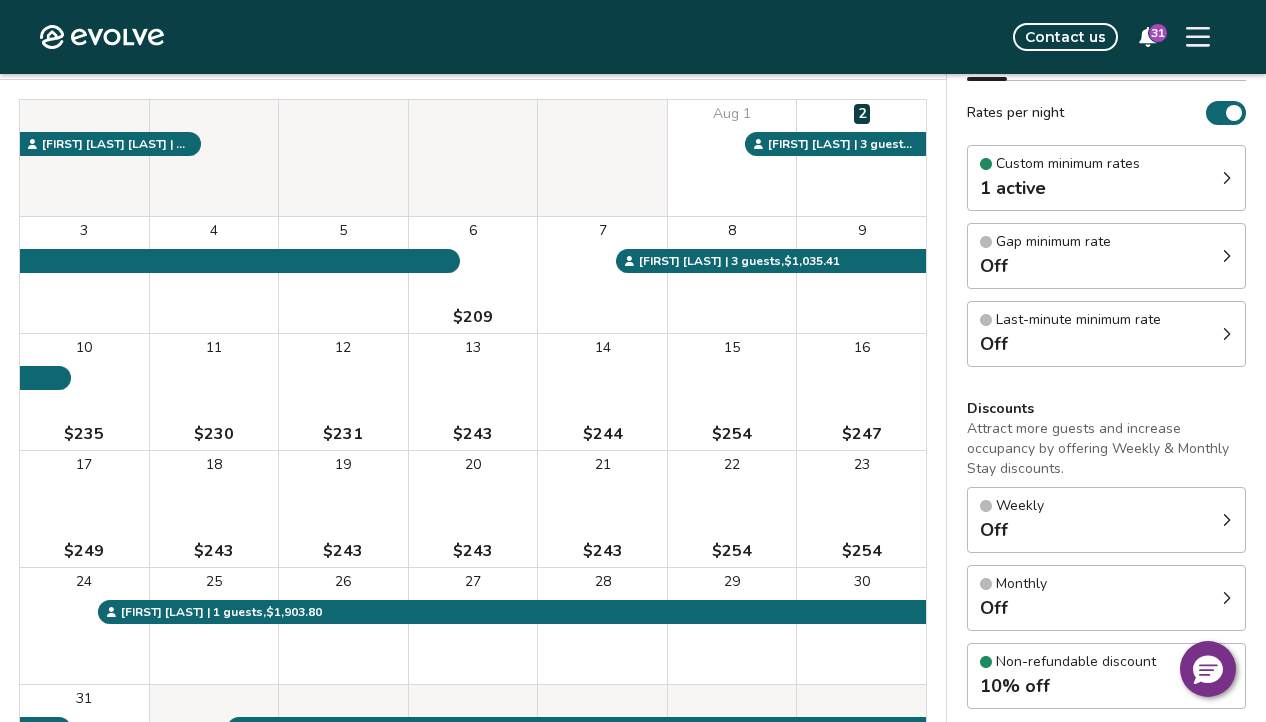 scroll, scrollTop: 0, scrollLeft: 0, axis: both 